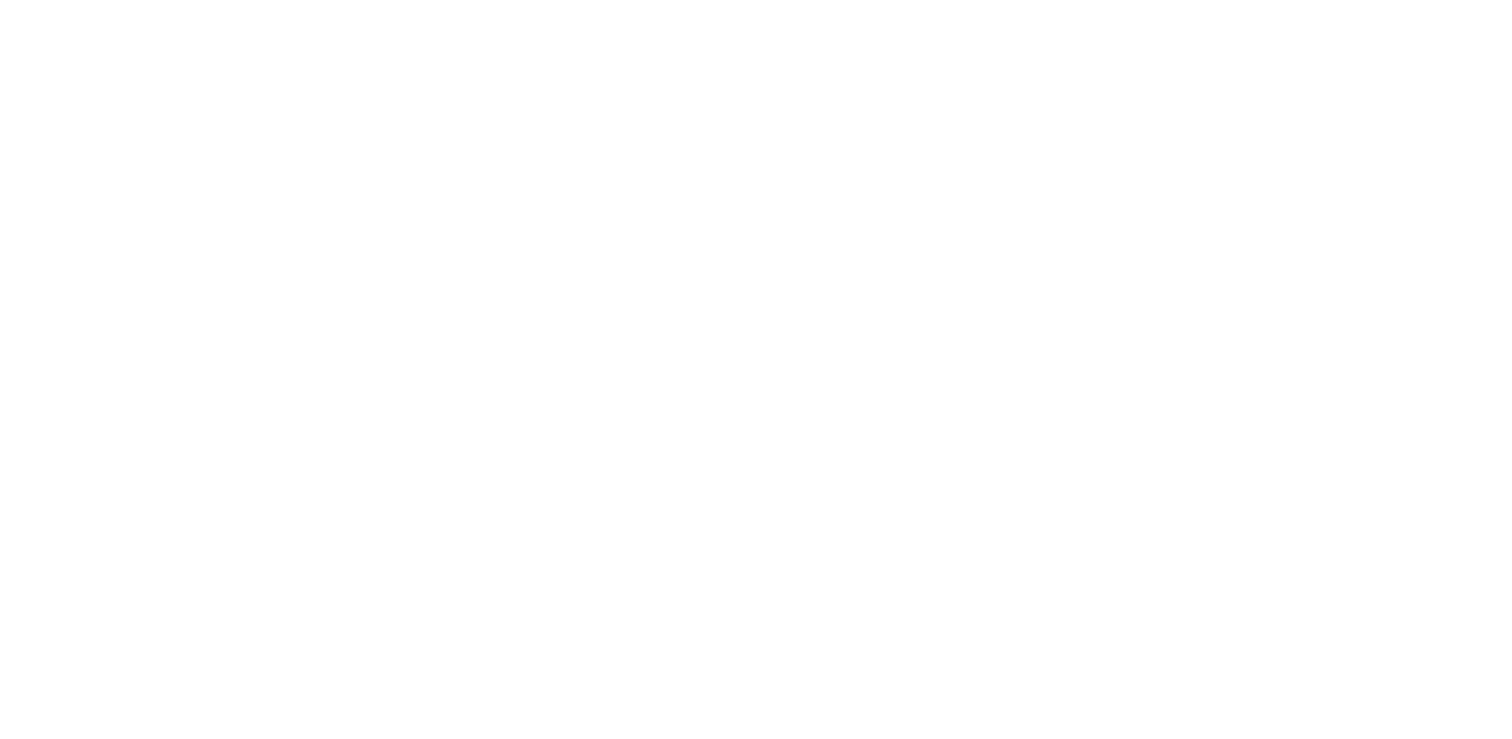scroll, scrollTop: 0, scrollLeft: 0, axis: both 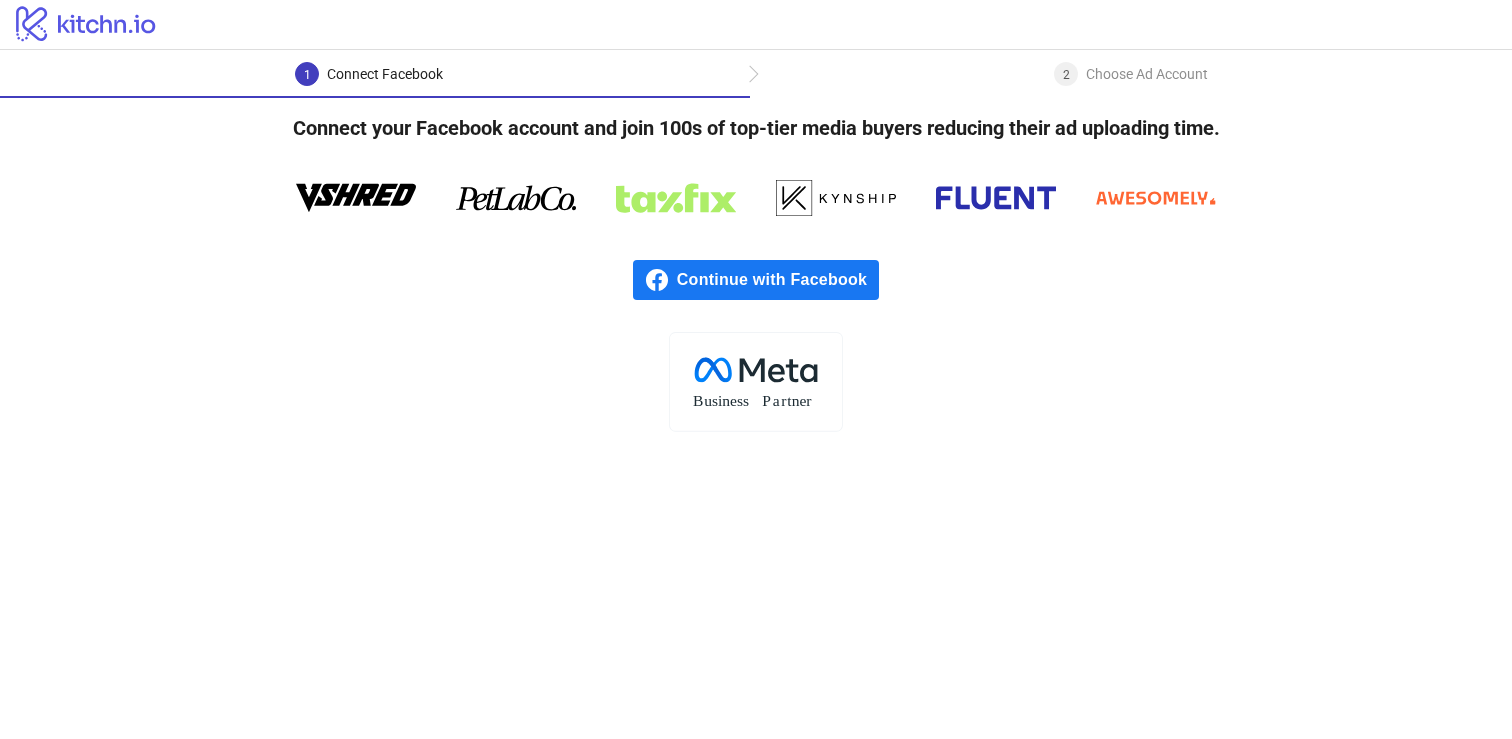 click on "Continue with Facebook" at bounding box center (778, 280) 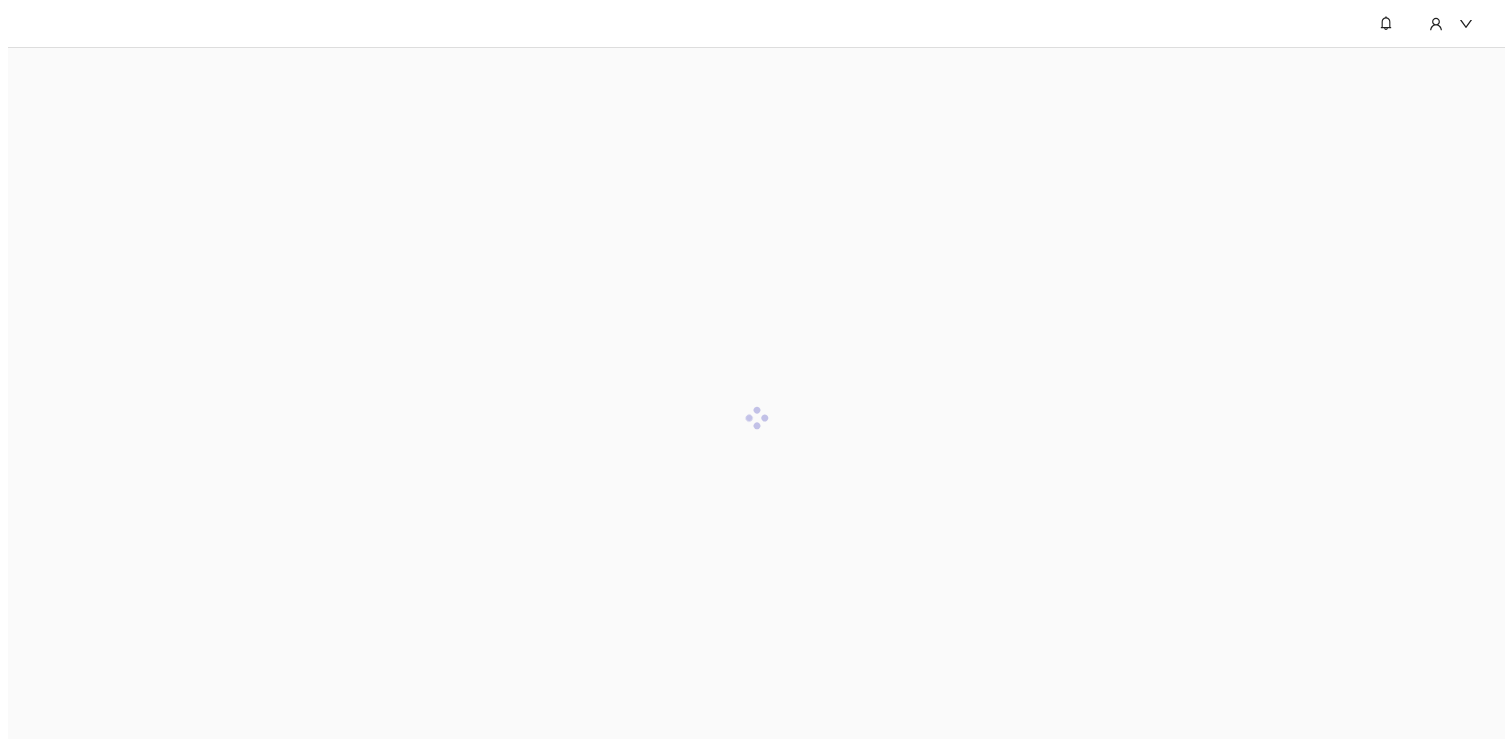 scroll, scrollTop: 0, scrollLeft: 0, axis: both 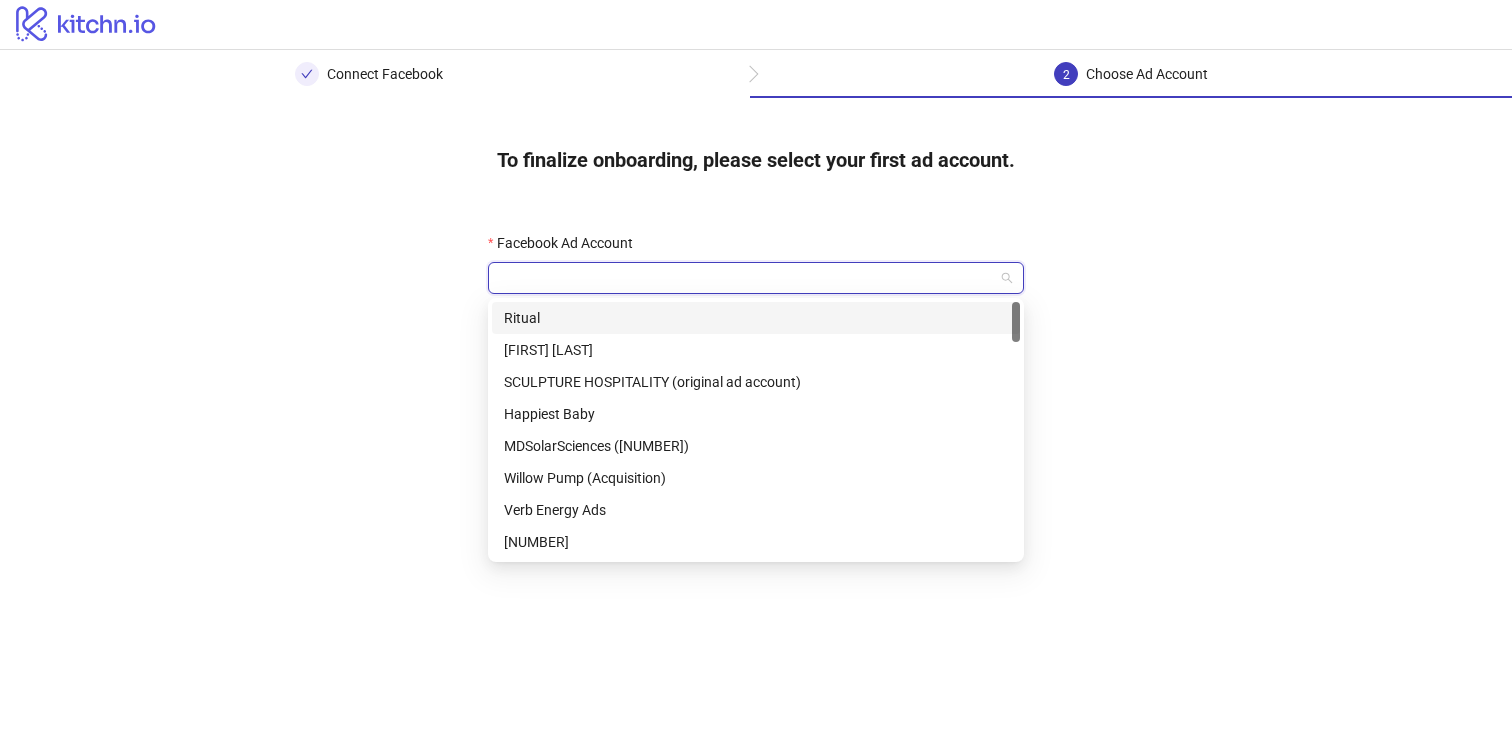 click on "Facebook Ad Account" at bounding box center [747, 278] 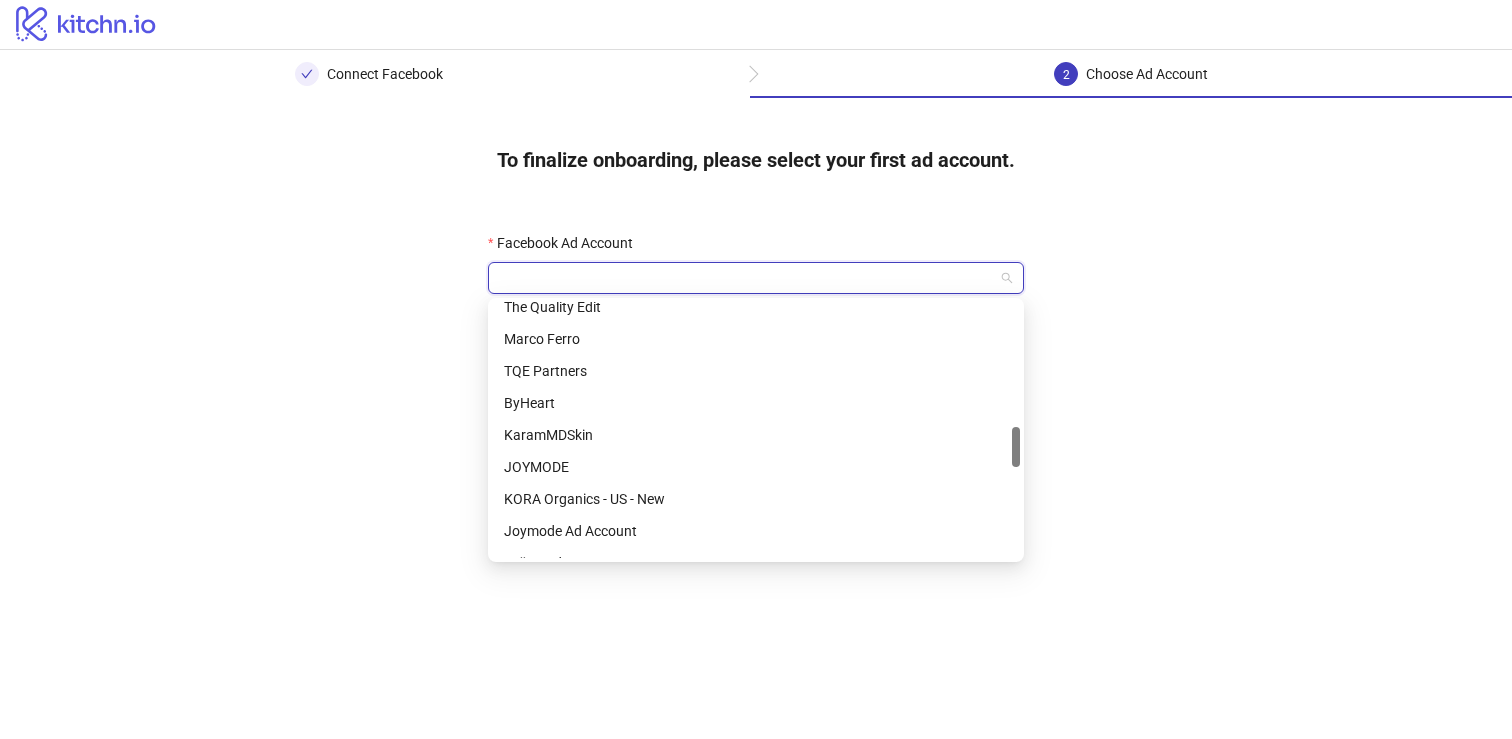 scroll, scrollTop: 783, scrollLeft: 0, axis: vertical 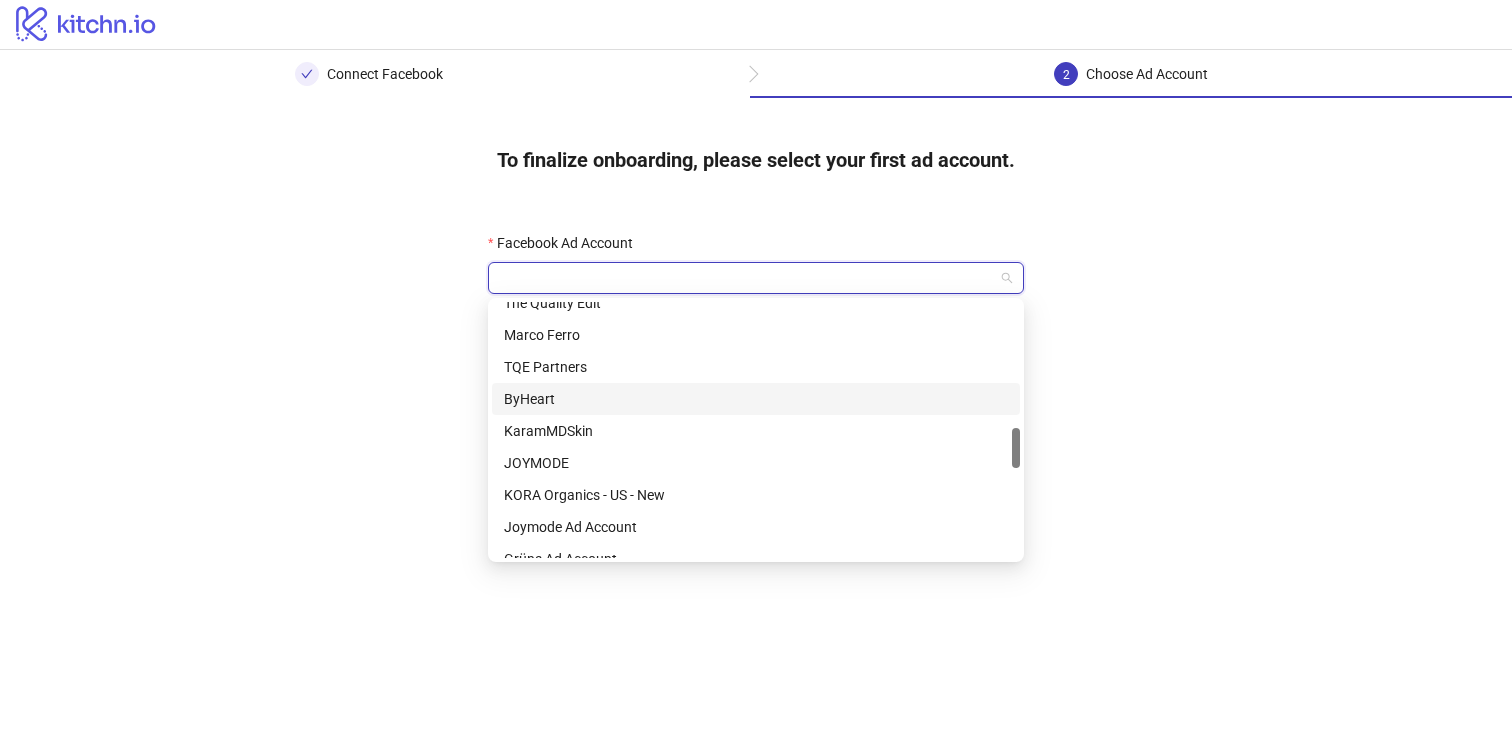 click on "ByHeart" at bounding box center (756, 399) 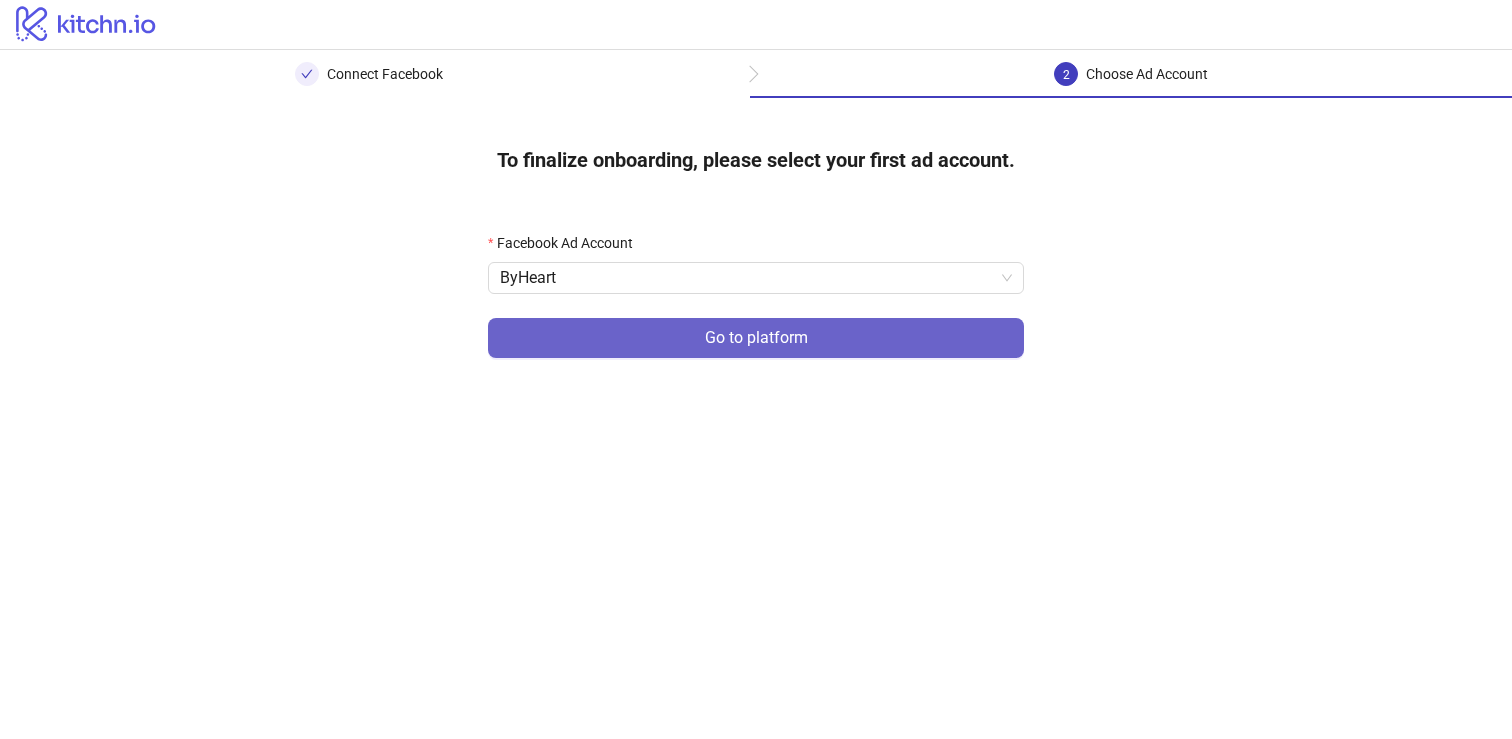 click on "Go to platform" at bounding box center [756, 338] 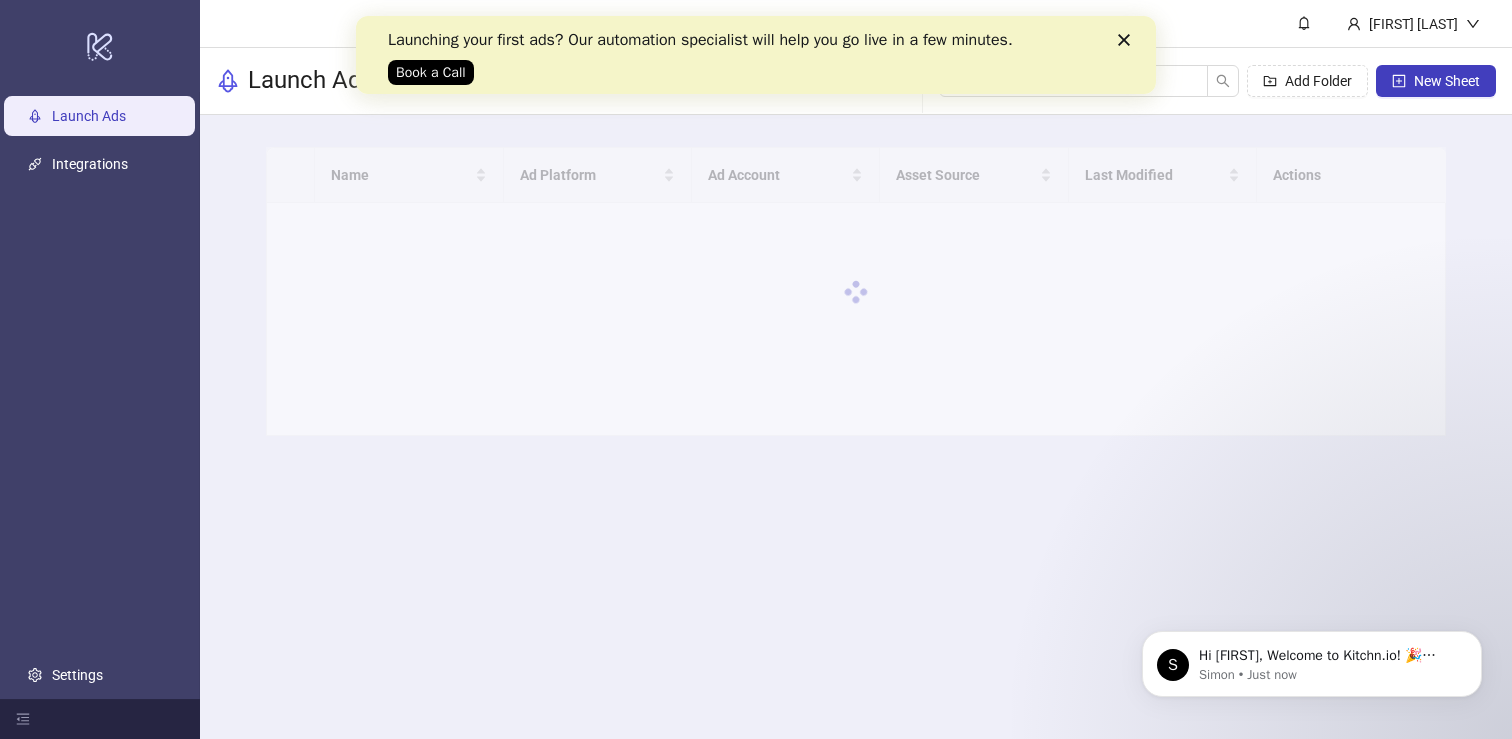 scroll, scrollTop: 0, scrollLeft: 0, axis: both 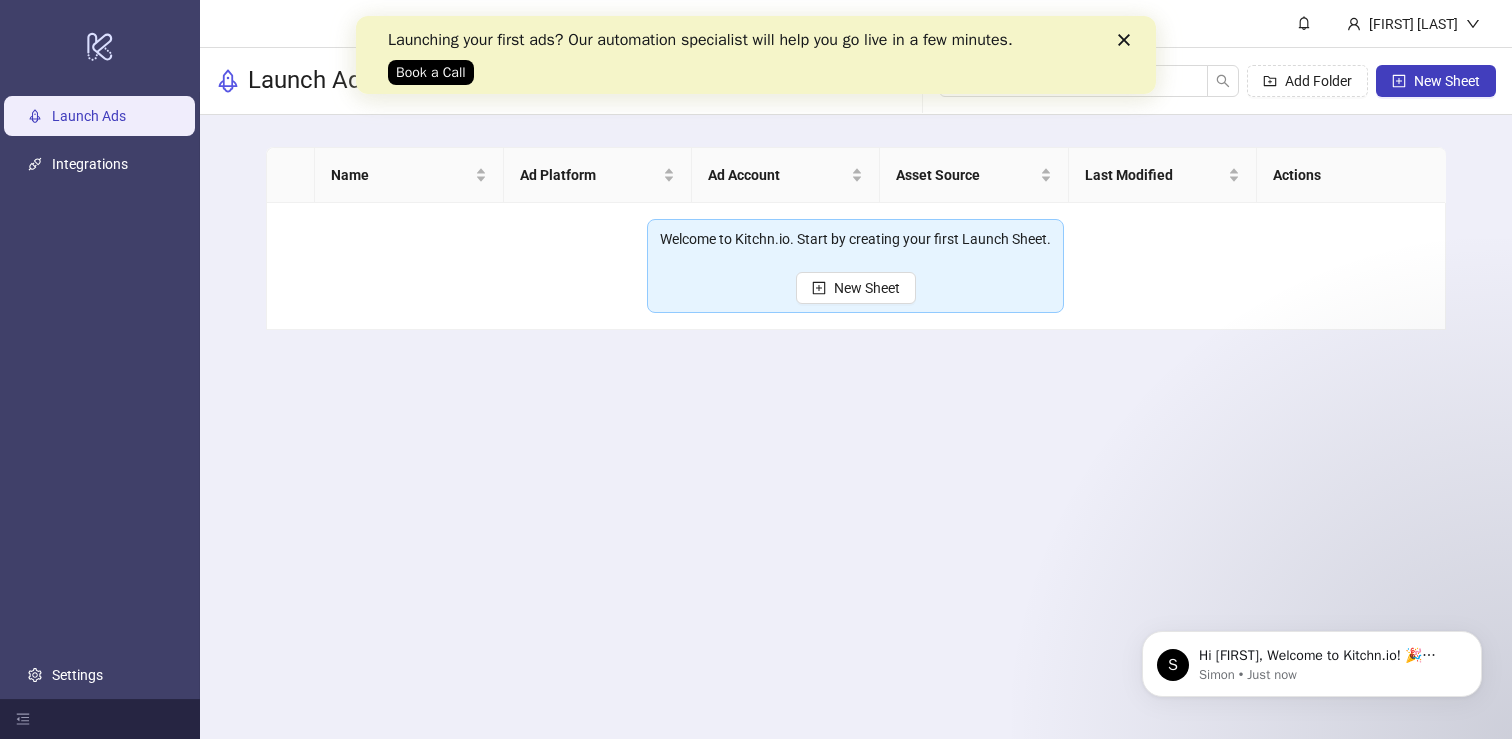 click 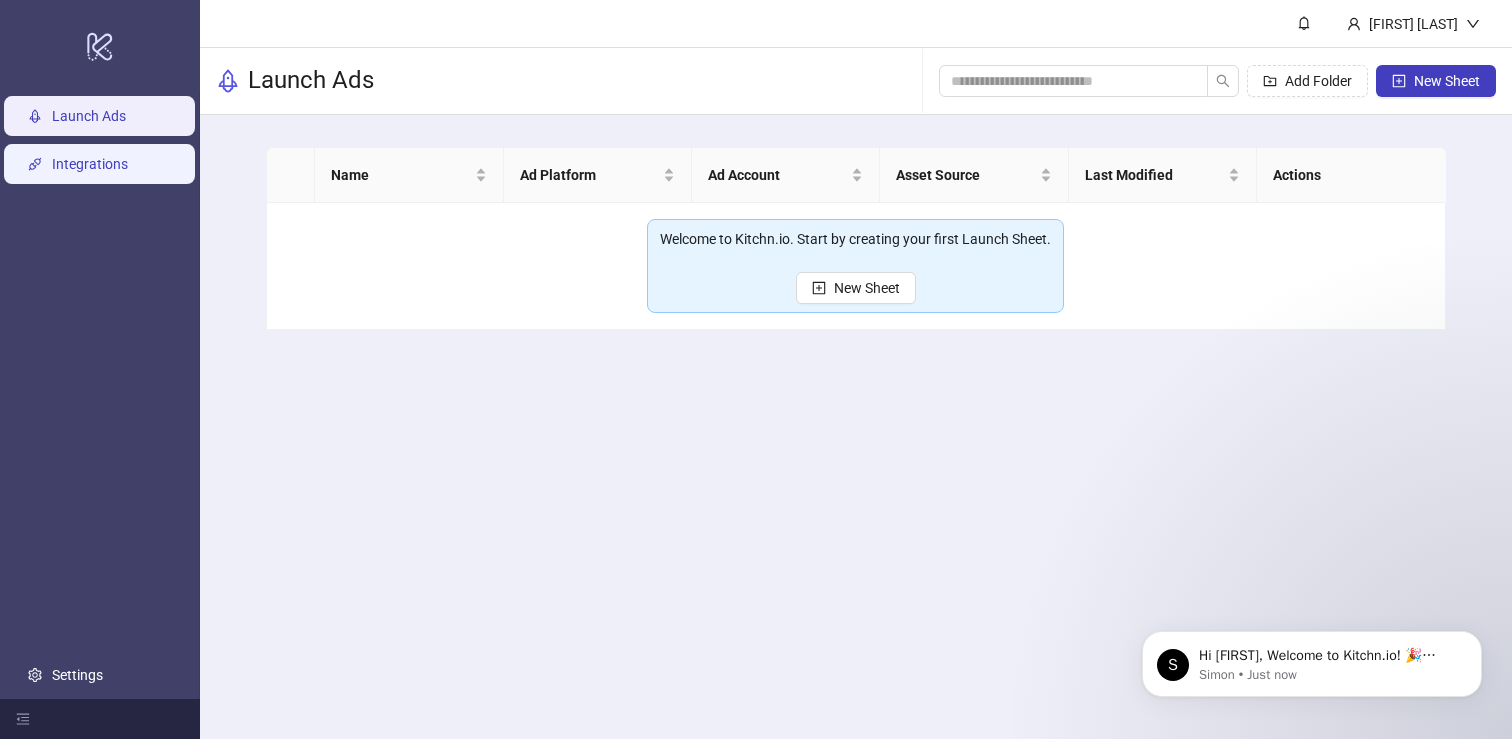 click on "Integrations" at bounding box center [90, 164] 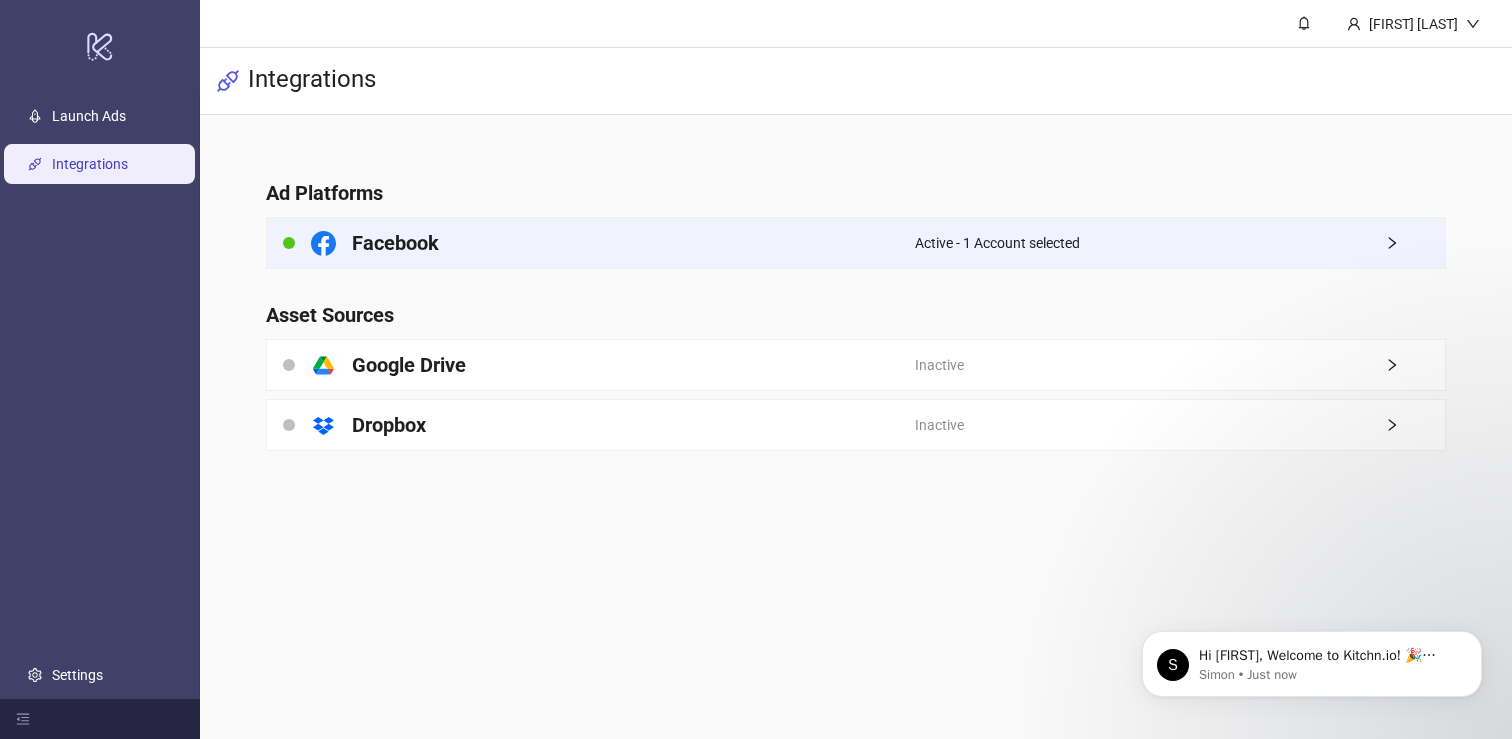 click on "Active - 1 Account selected" at bounding box center [1180, 243] 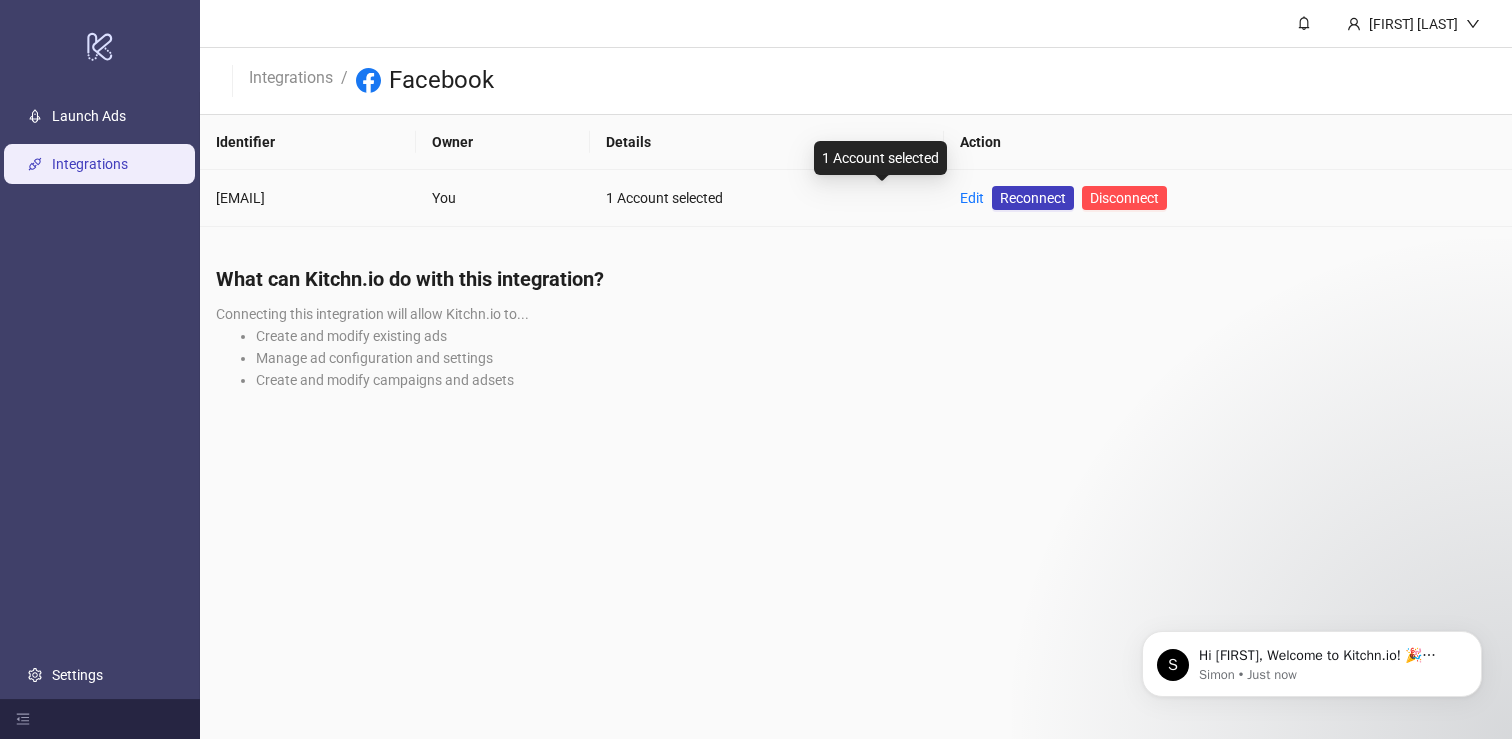 click on "1 Account selected" at bounding box center [767, 198] 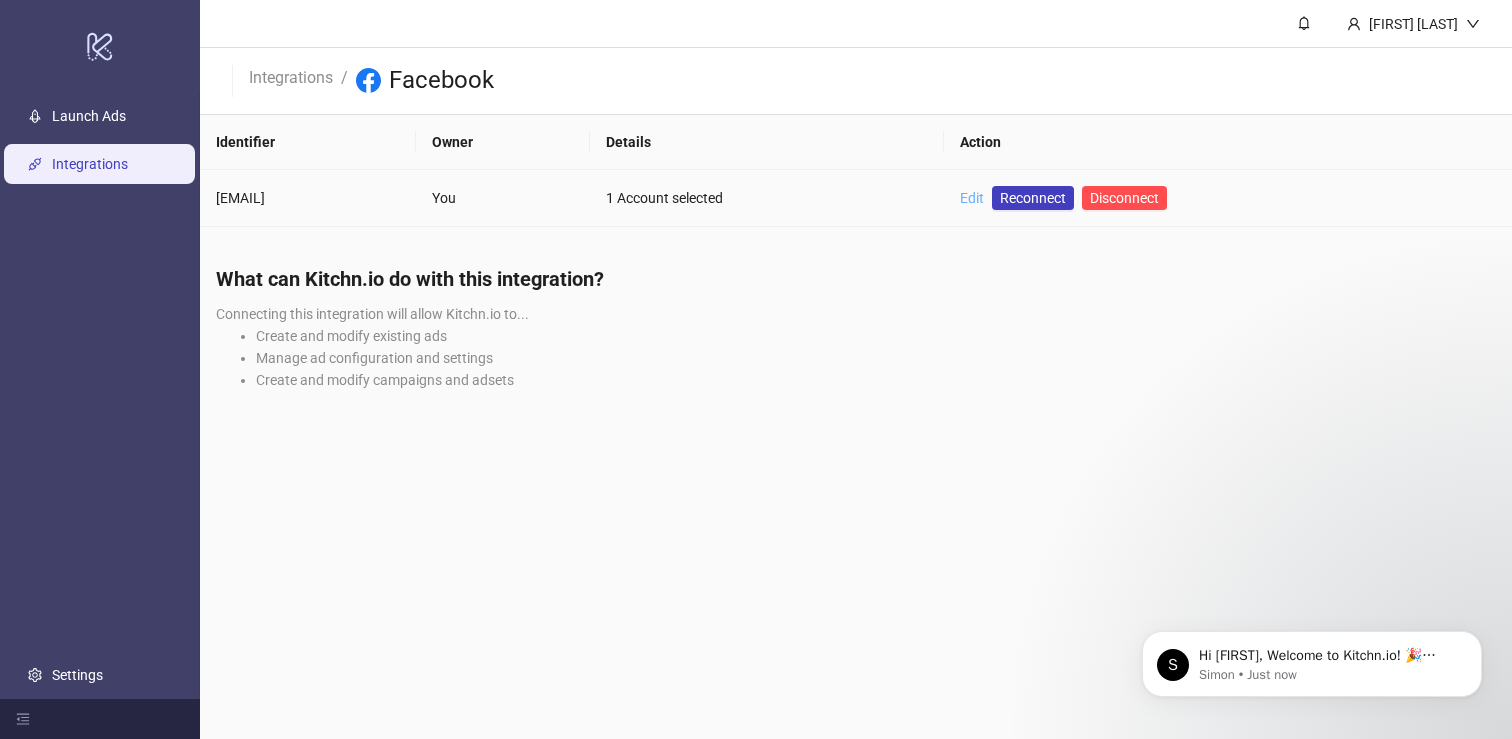 click on "Edit" at bounding box center [972, 198] 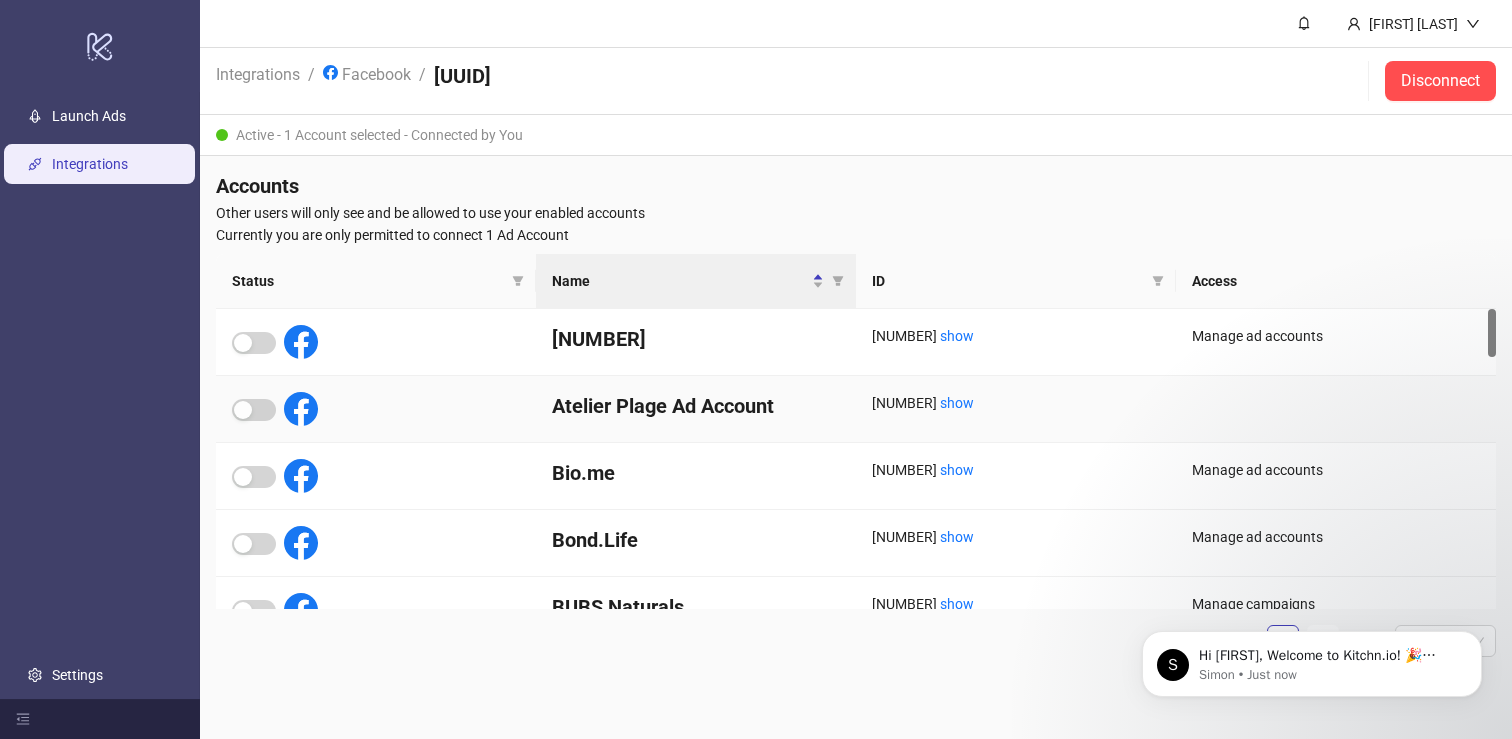 scroll, scrollTop: 155, scrollLeft: 0, axis: vertical 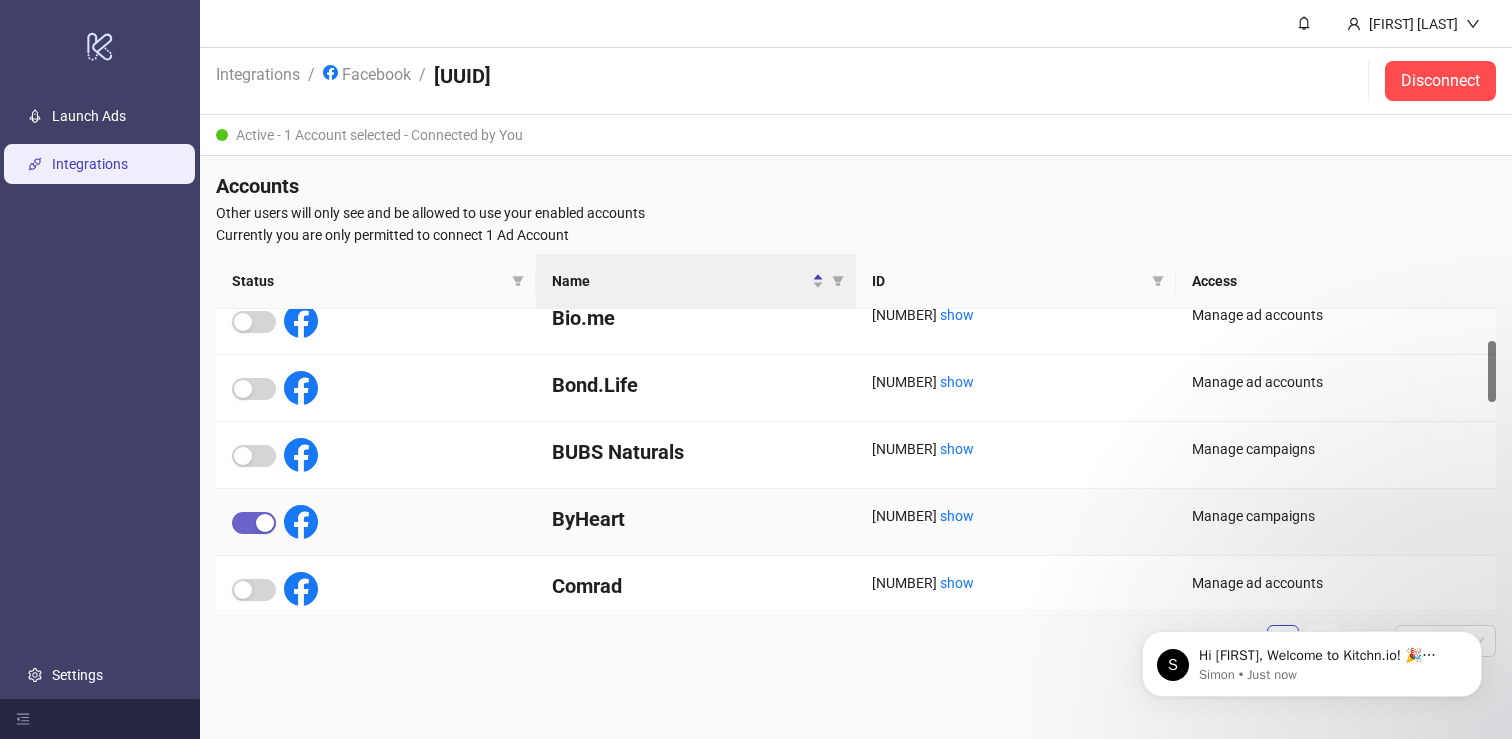 click at bounding box center (254, 523) 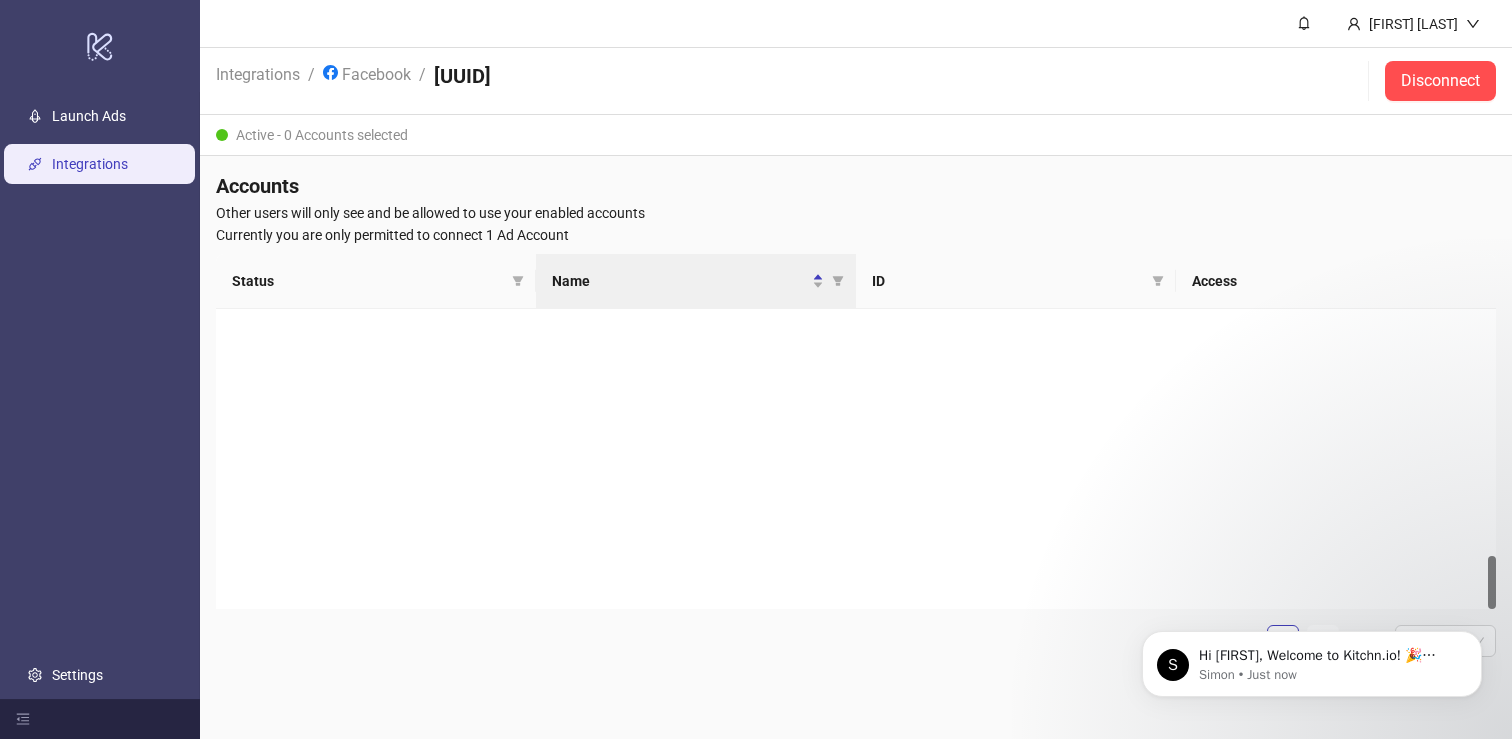 scroll, scrollTop: 0, scrollLeft: 0, axis: both 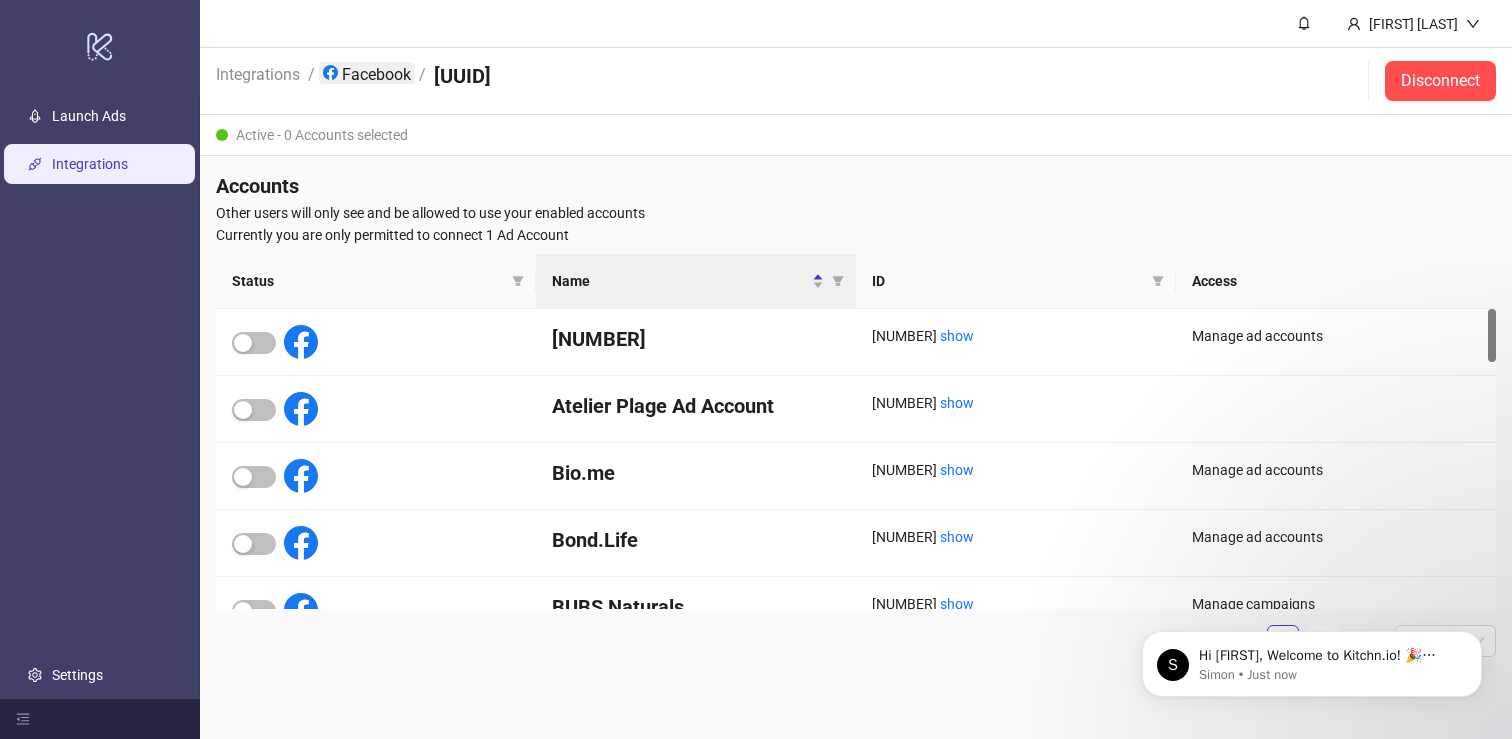 drag, startPoint x: 435, startPoint y: 78, endPoint x: 395, endPoint y: 72, distance: 40.4475 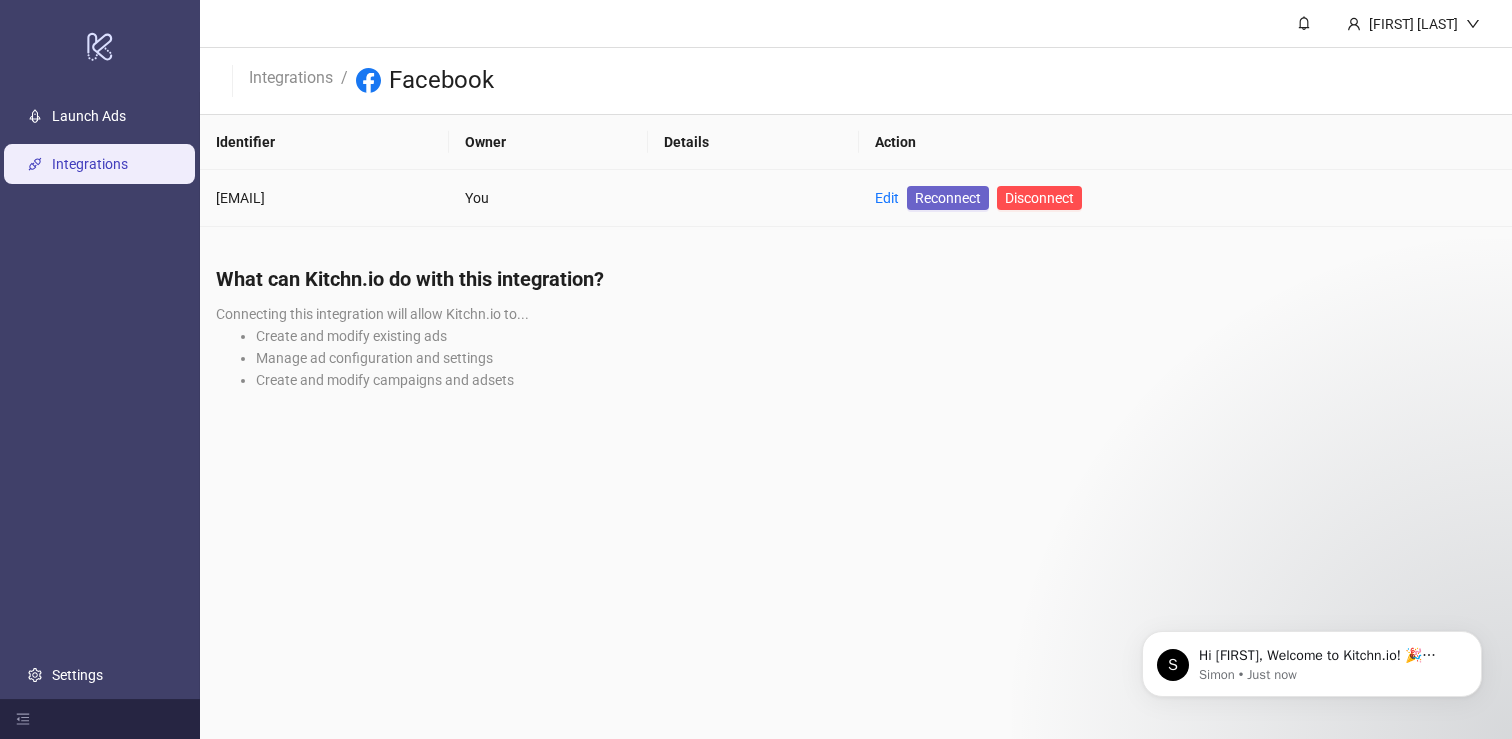 click on "Reconnect" at bounding box center (948, 198) 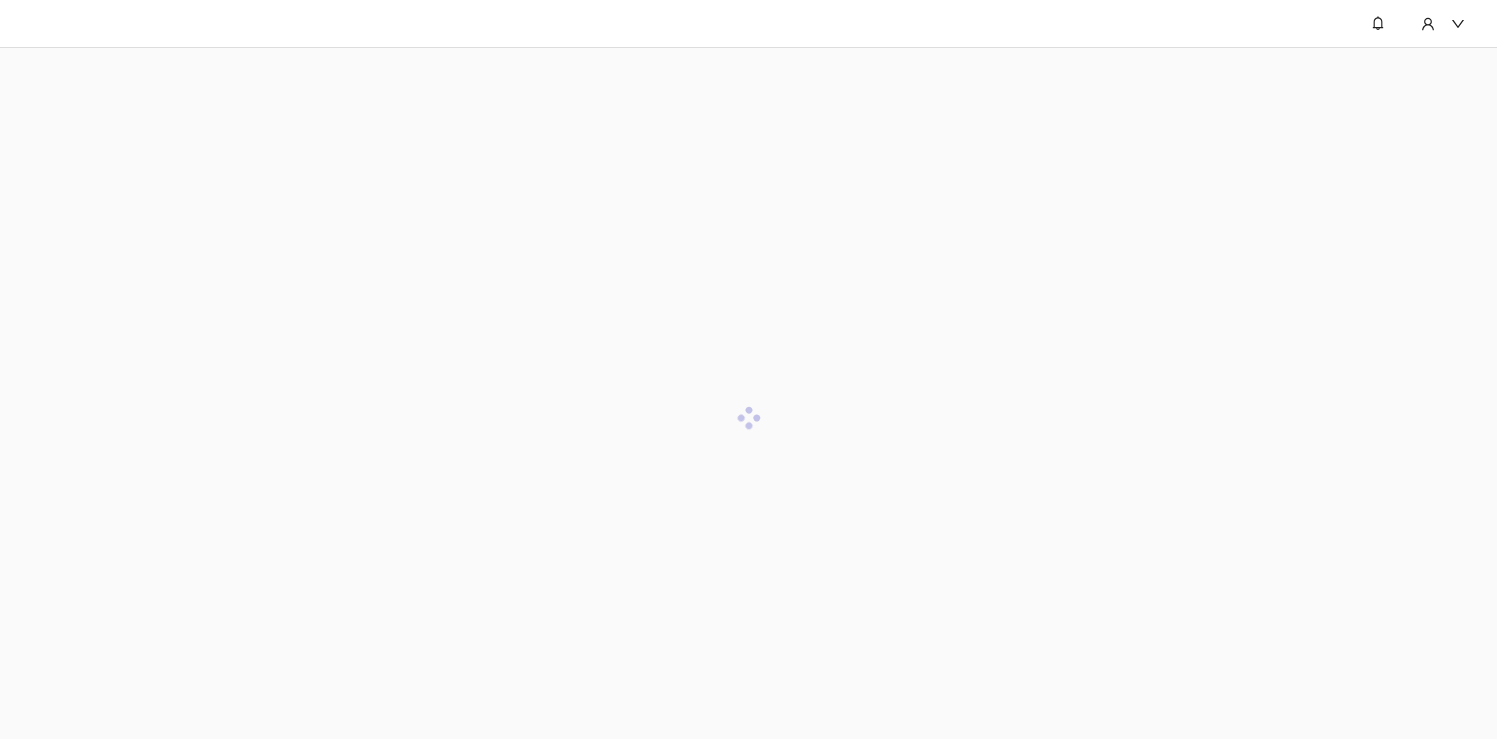 scroll, scrollTop: 0, scrollLeft: 0, axis: both 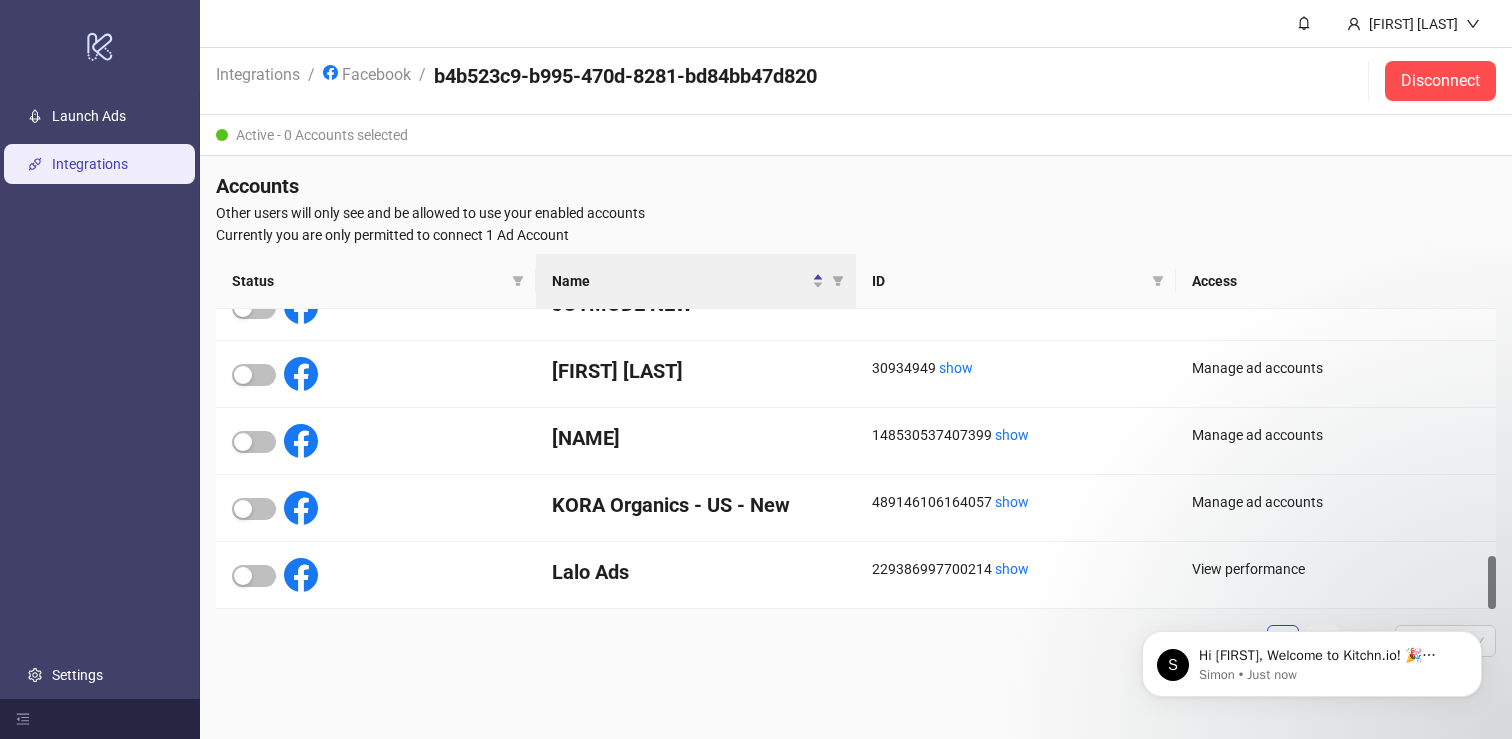 click on "Active - 0 Accounts selected" at bounding box center (856, 135) 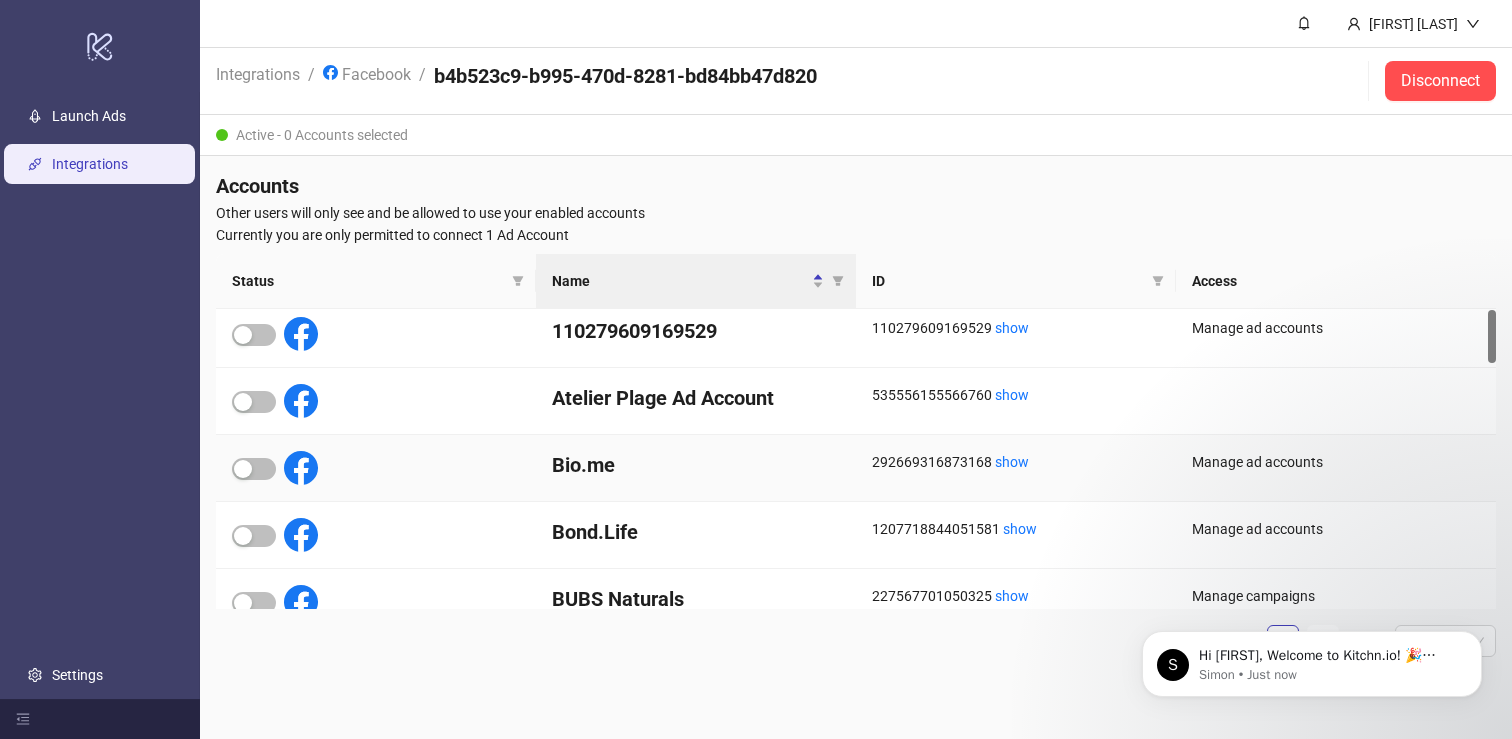 scroll, scrollTop: 0, scrollLeft: 0, axis: both 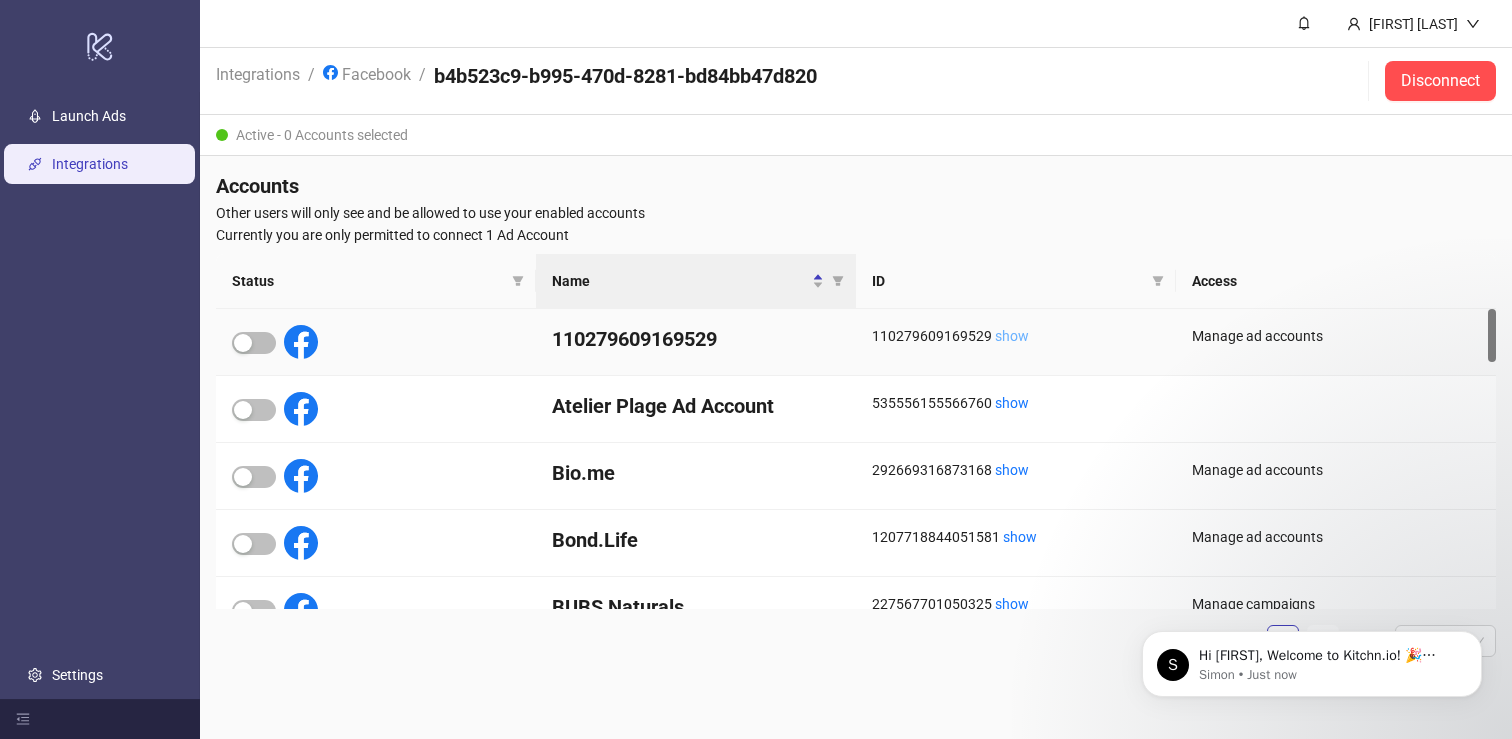 click on "show" at bounding box center (1012, 336) 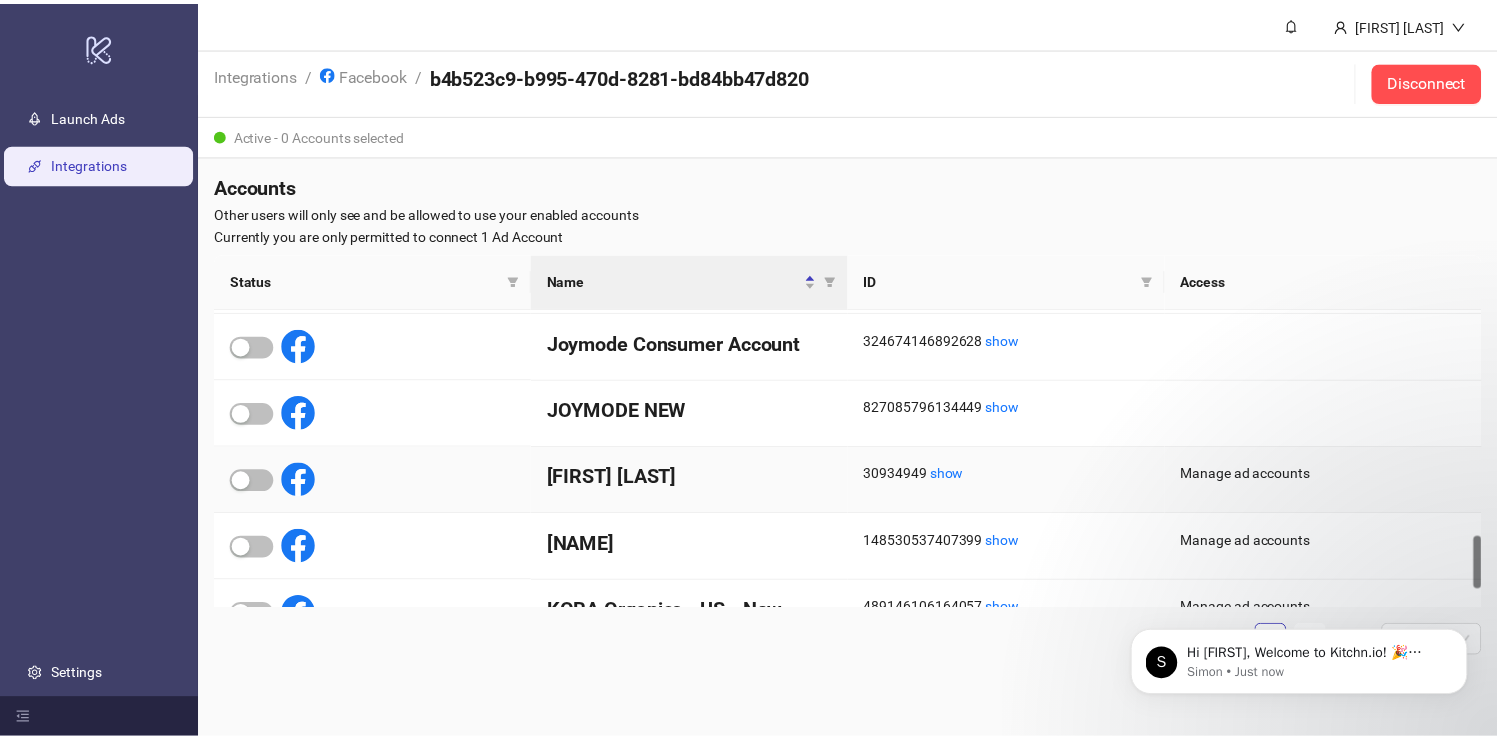 scroll, scrollTop: 1375, scrollLeft: 0, axis: vertical 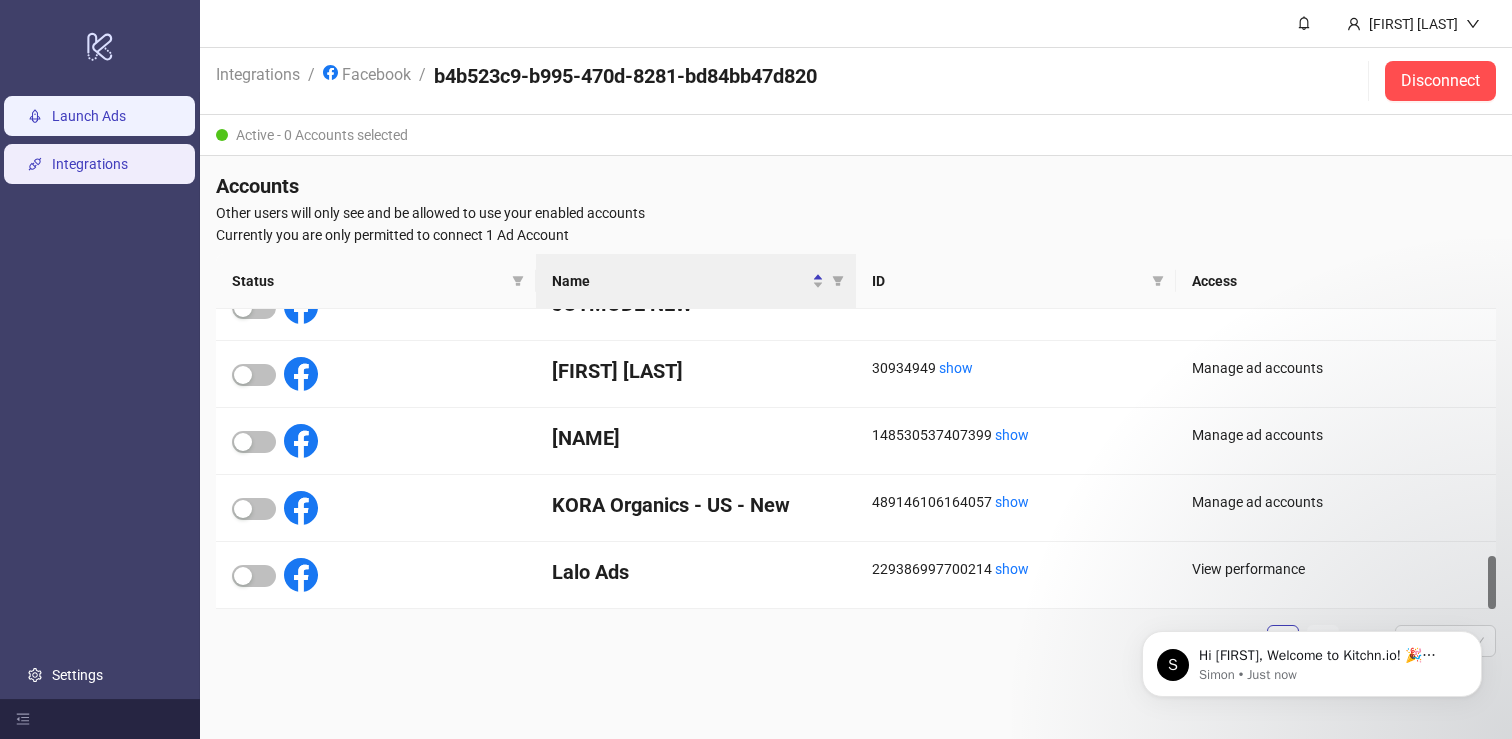 click on "Launch Ads" at bounding box center [89, 116] 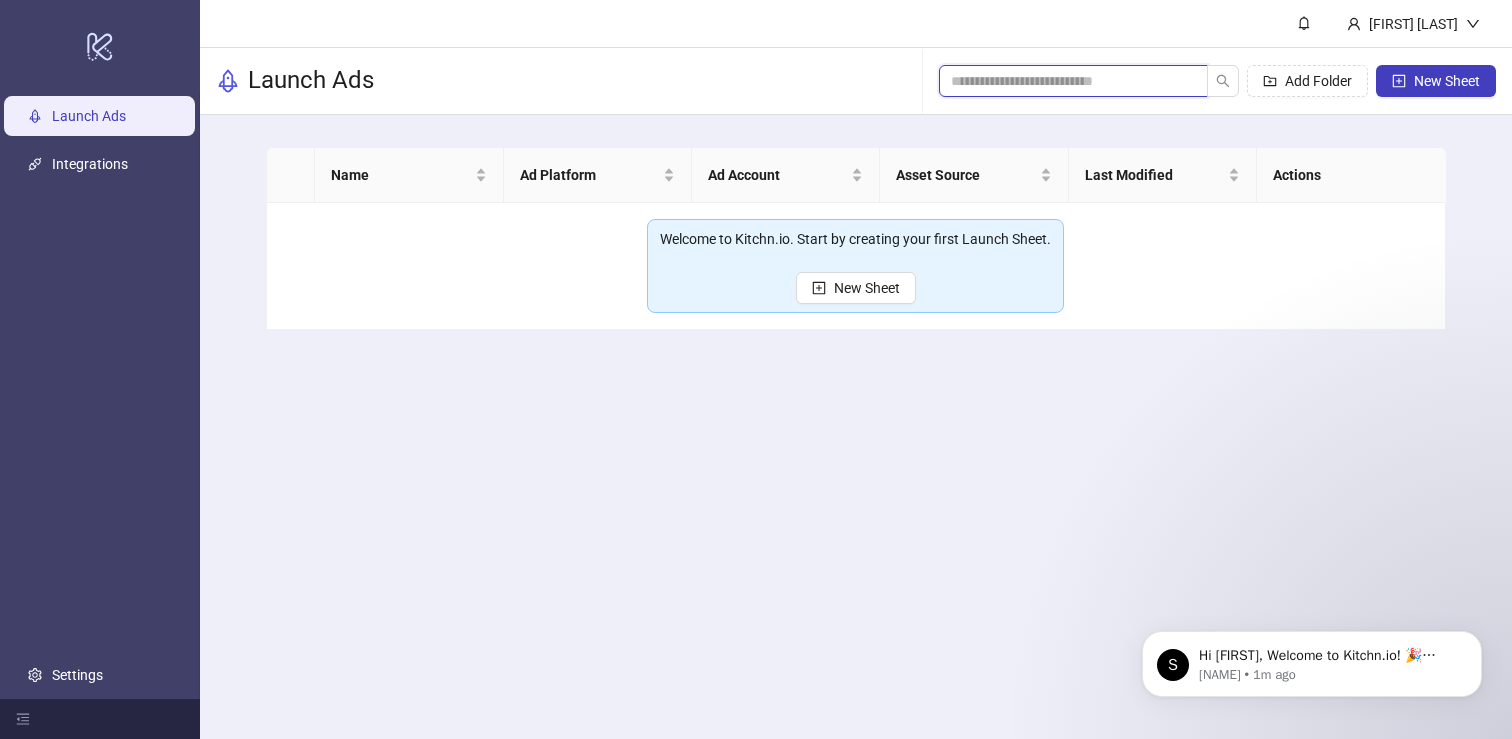 drag, startPoint x: 1054, startPoint y: 80, endPoint x: 727, endPoint y: 92, distance: 327.22012 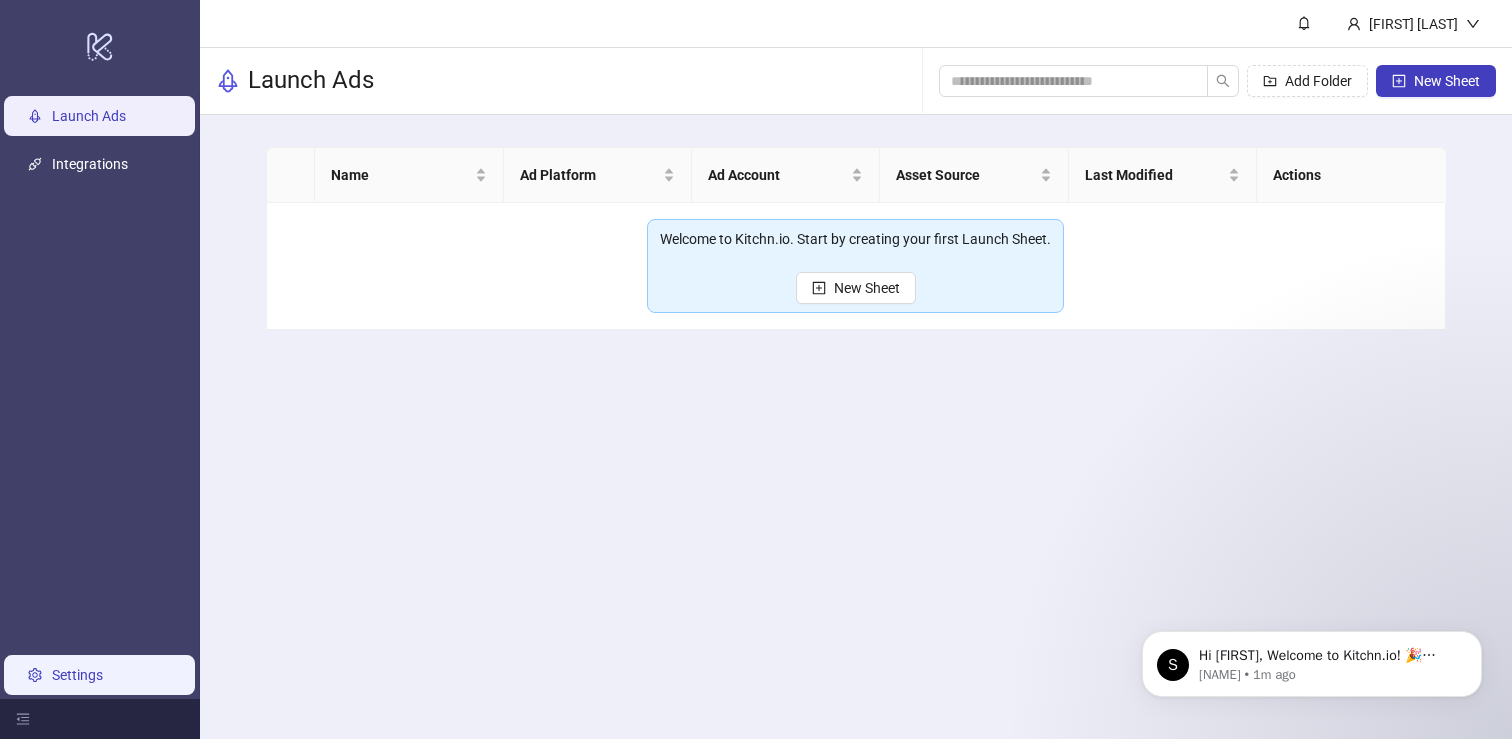 click on "Settings" at bounding box center (77, 675) 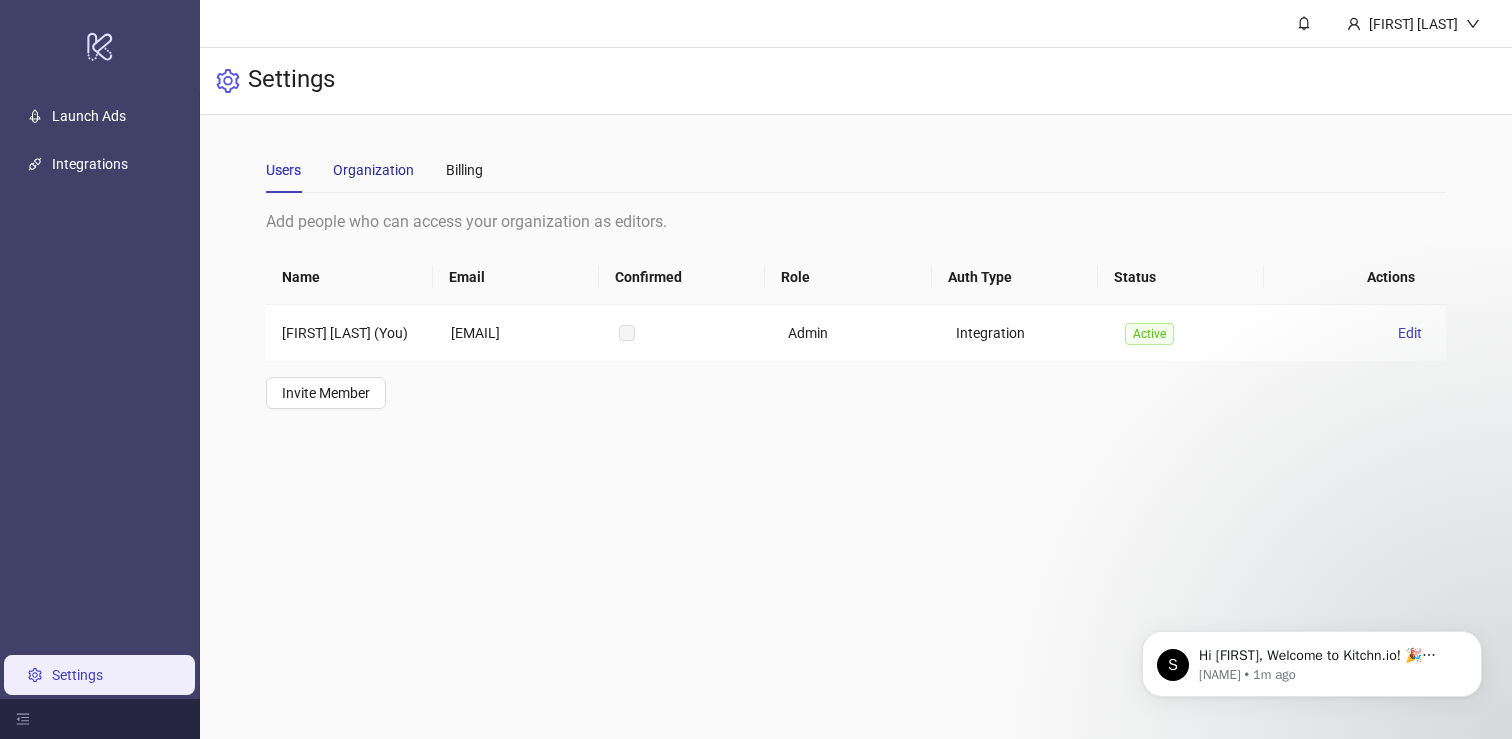 click on "Organization" at bounding box center (373, 170) 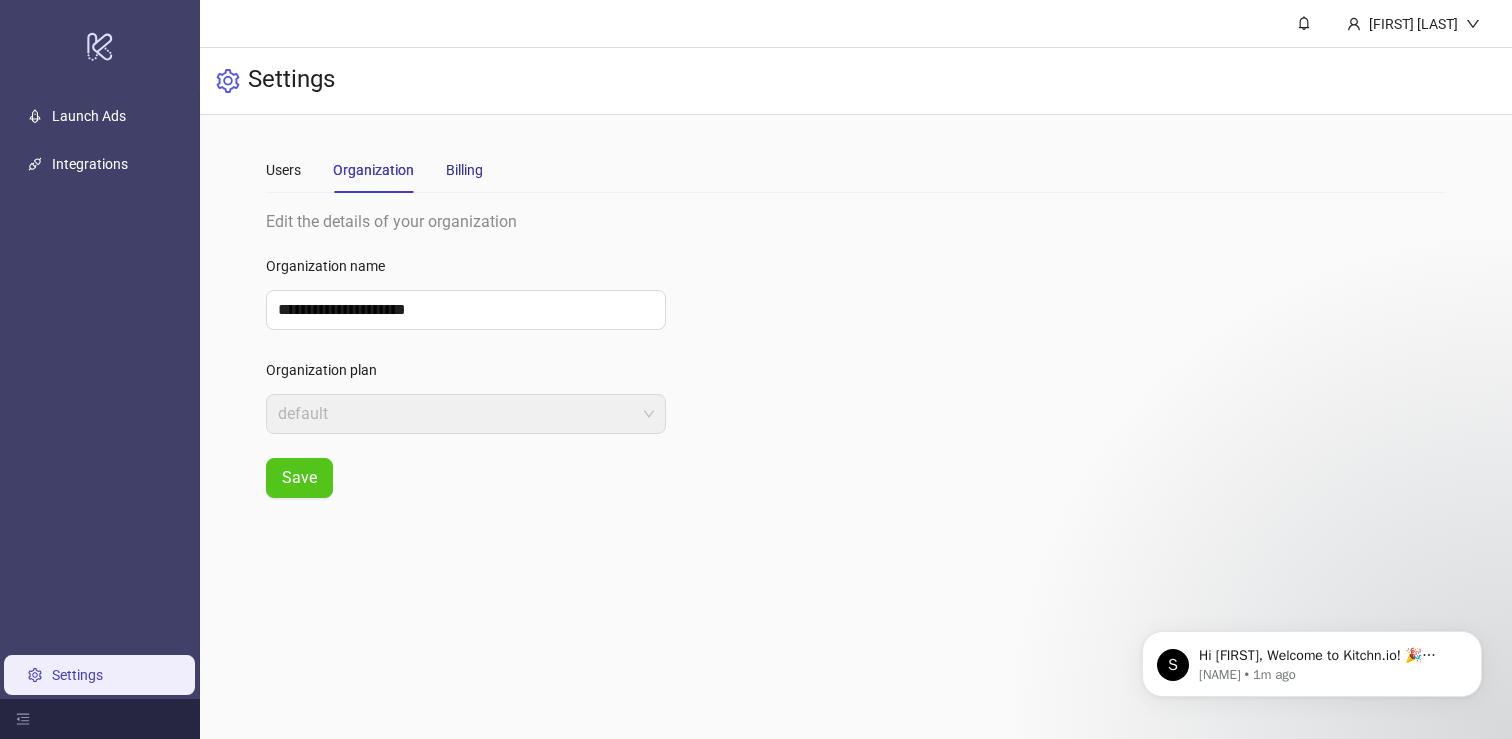 click on "Billing" at bounding box center (464, 170) 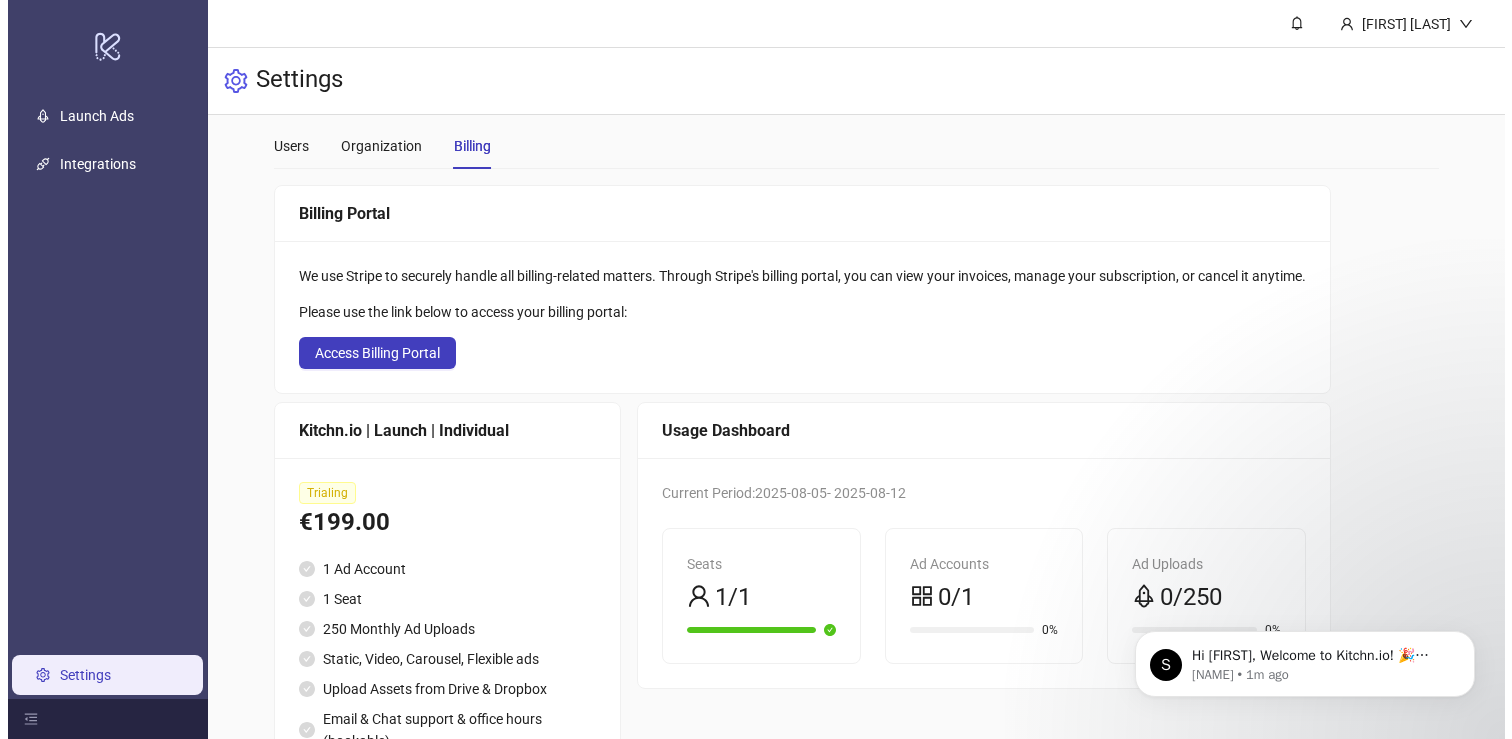 scroll, scrollTop: 0, scrollLeft: 0, axis: both 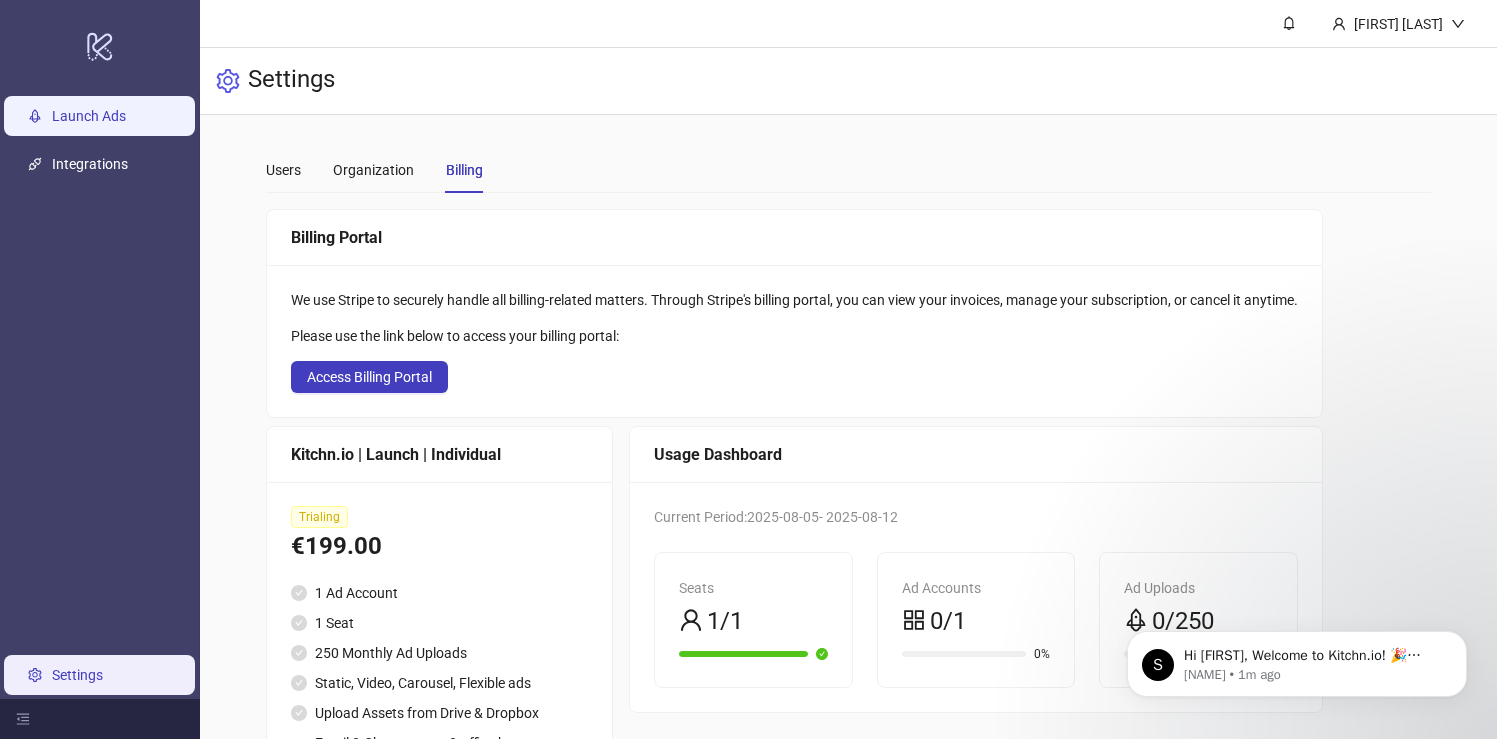 click on "Launch Ads" at bounding box center (89, 116) 